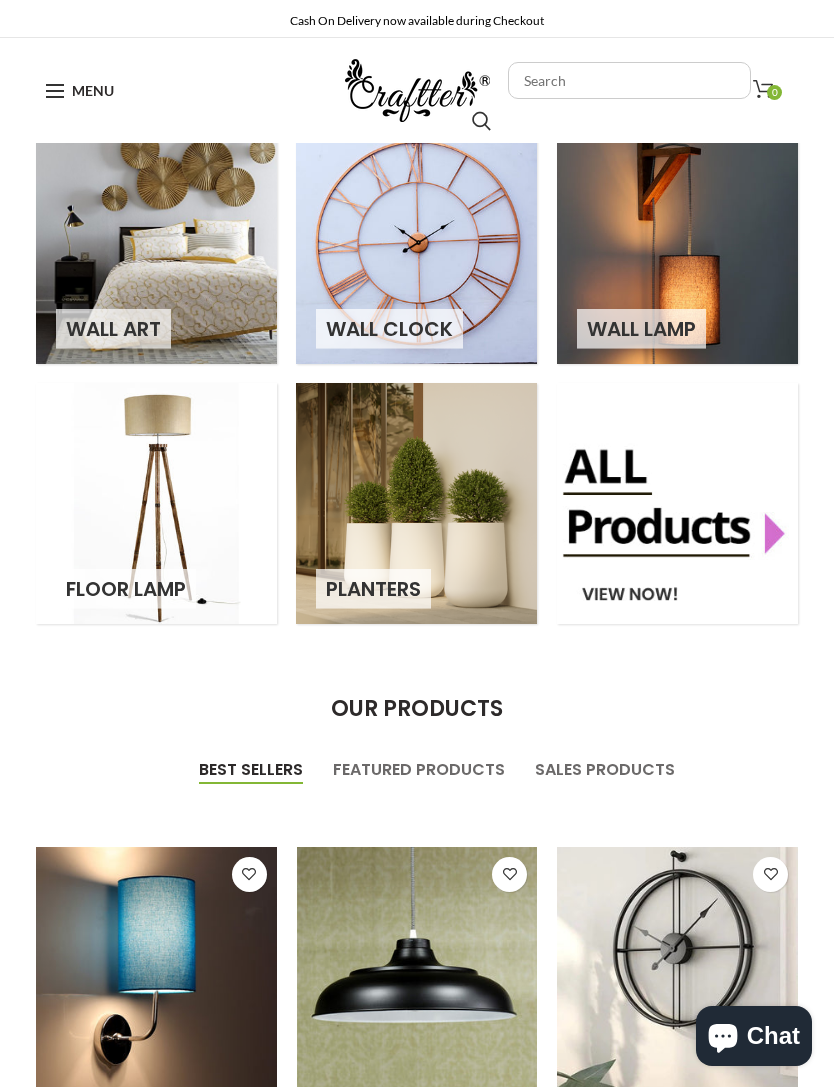 scroll, scrollTop: 157, scrollLeft: 0, axis: vertical 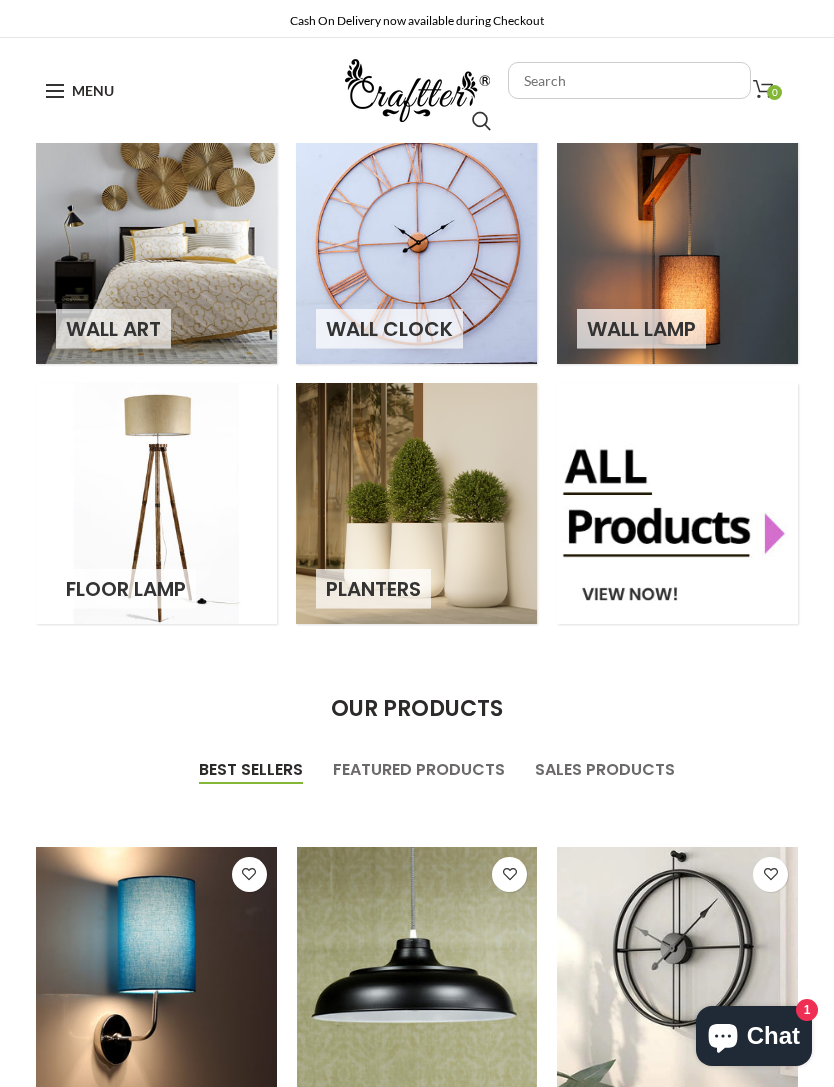 click at bounding box center [417, 90] 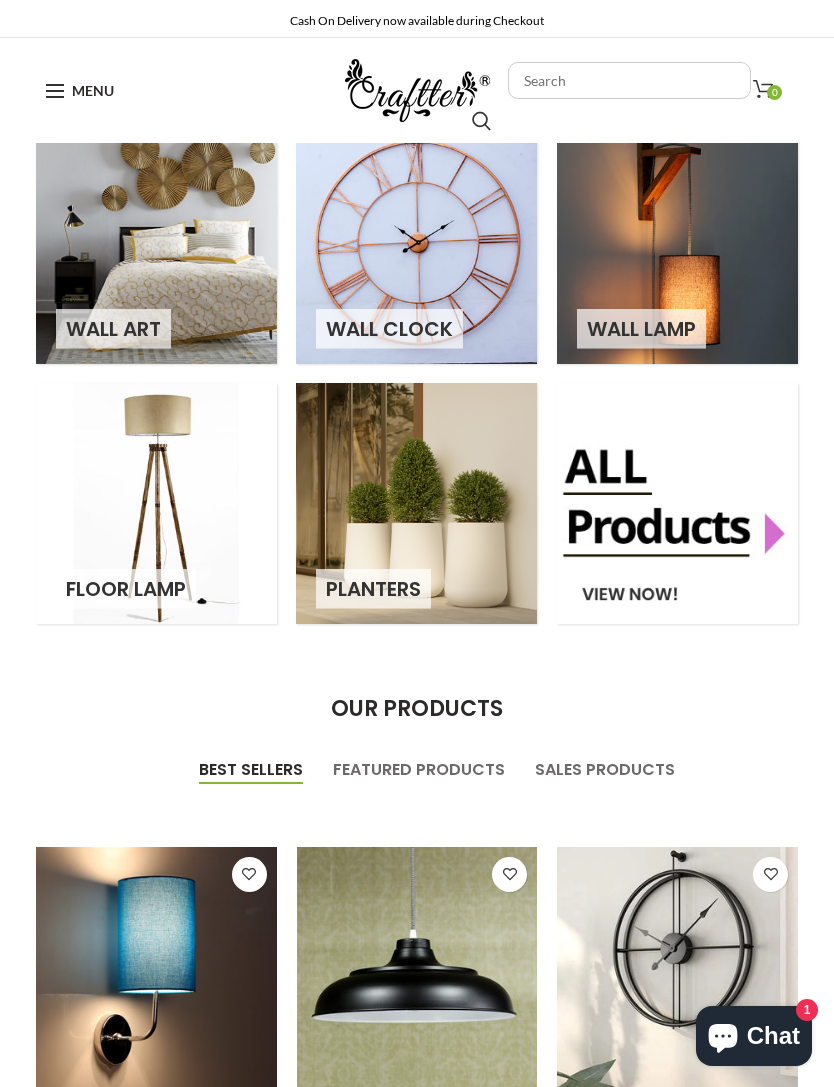 scroll, scrollTop: 0, scrollLeft: 0, axis: both 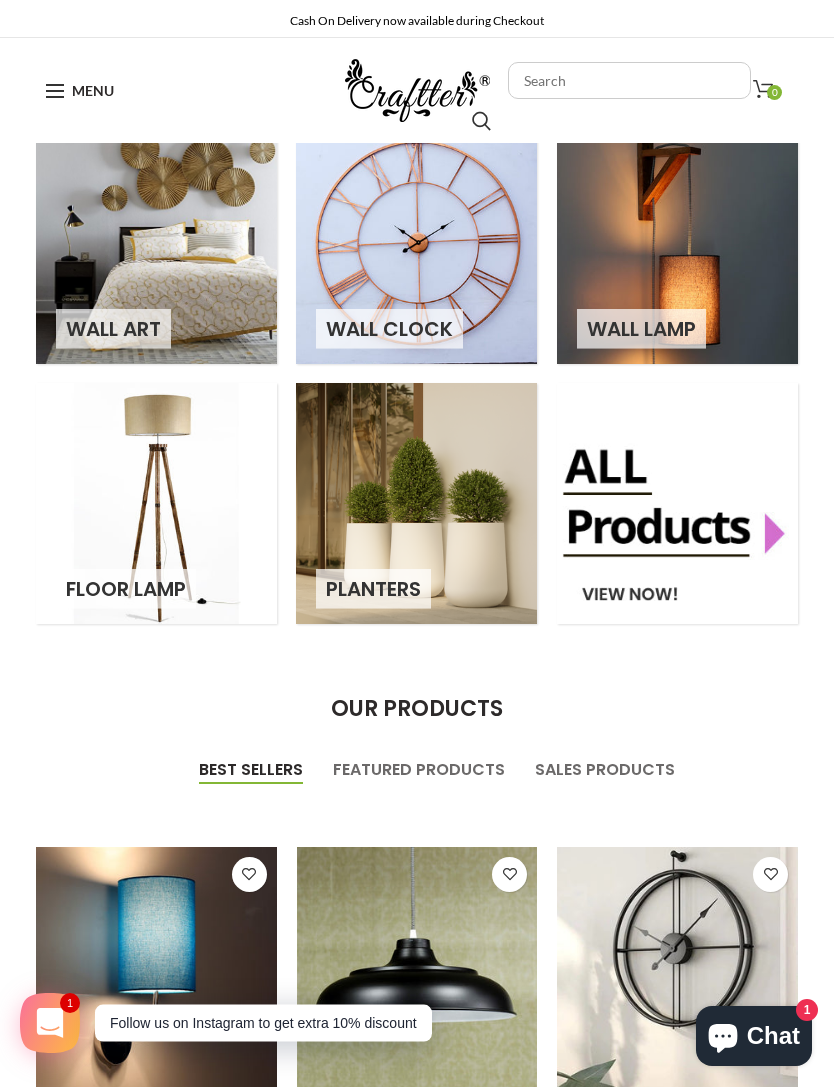 click at bounding box center (630, 80) 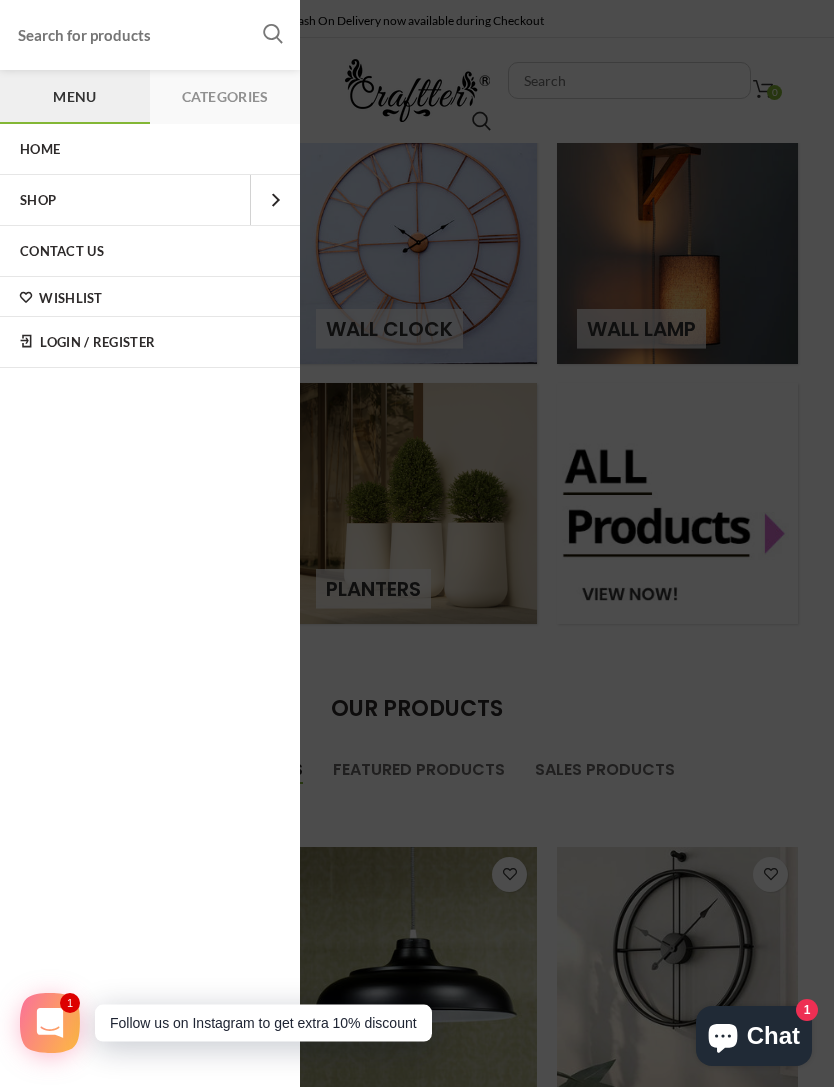 click on "Login / Register" at bounding box center [150, 342] 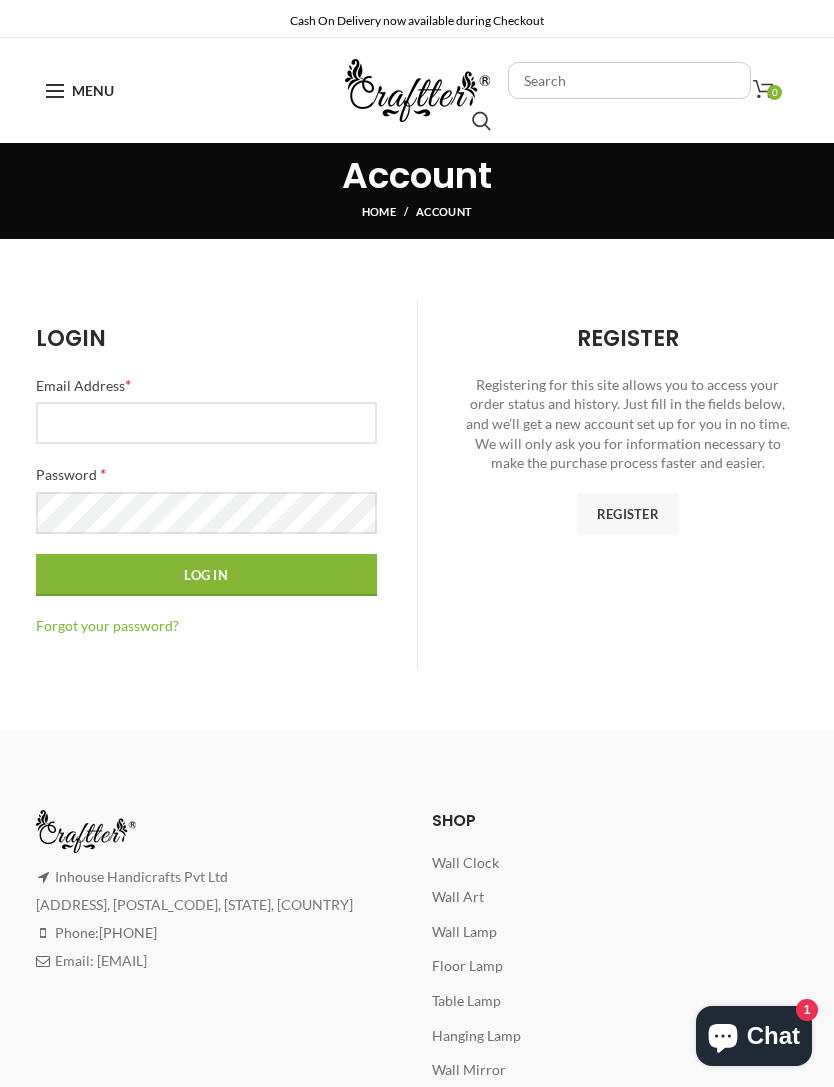 scroll, scrollTop: 0, scrollLeft: 0, axis: both 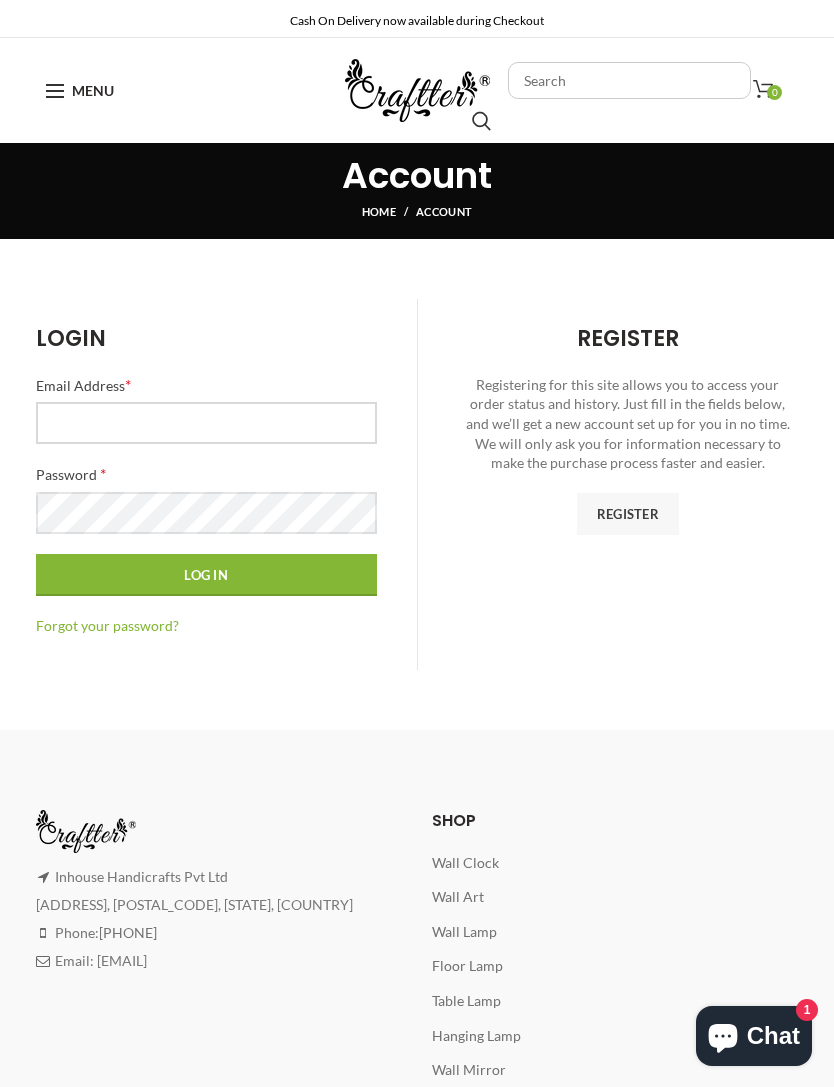 click at bounding box center [206, 423] 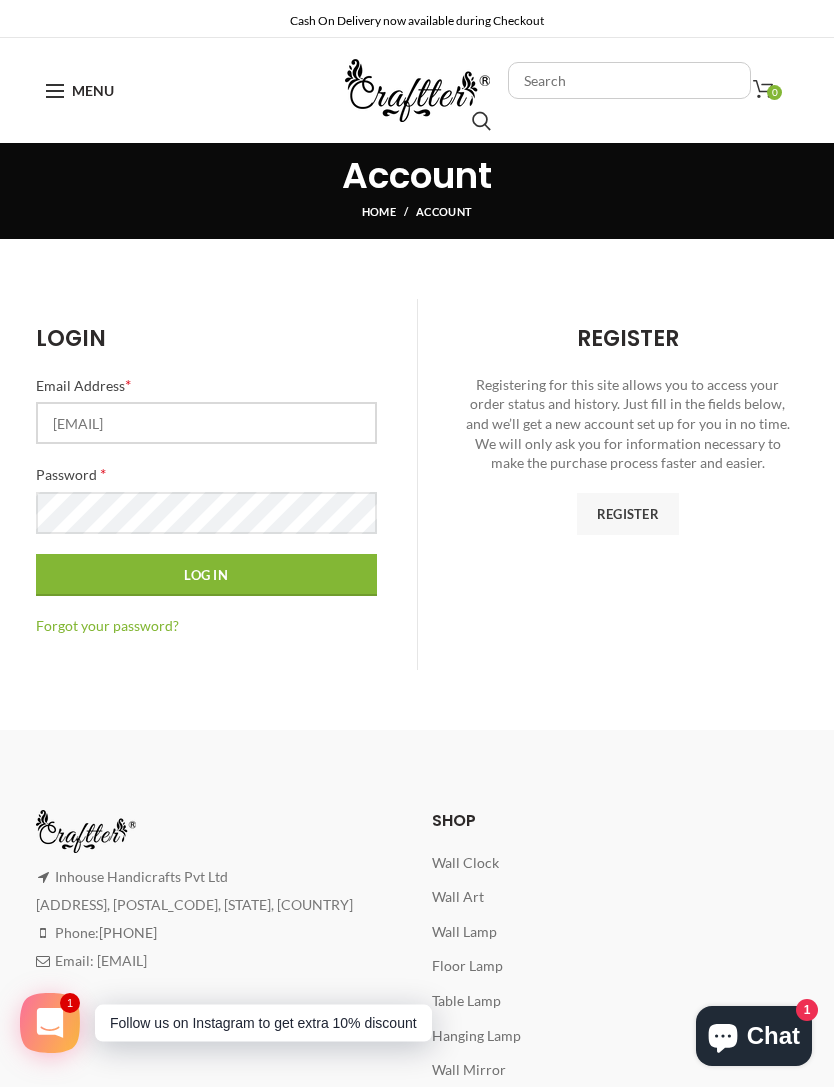type on "gopimaran24@gmail.com" 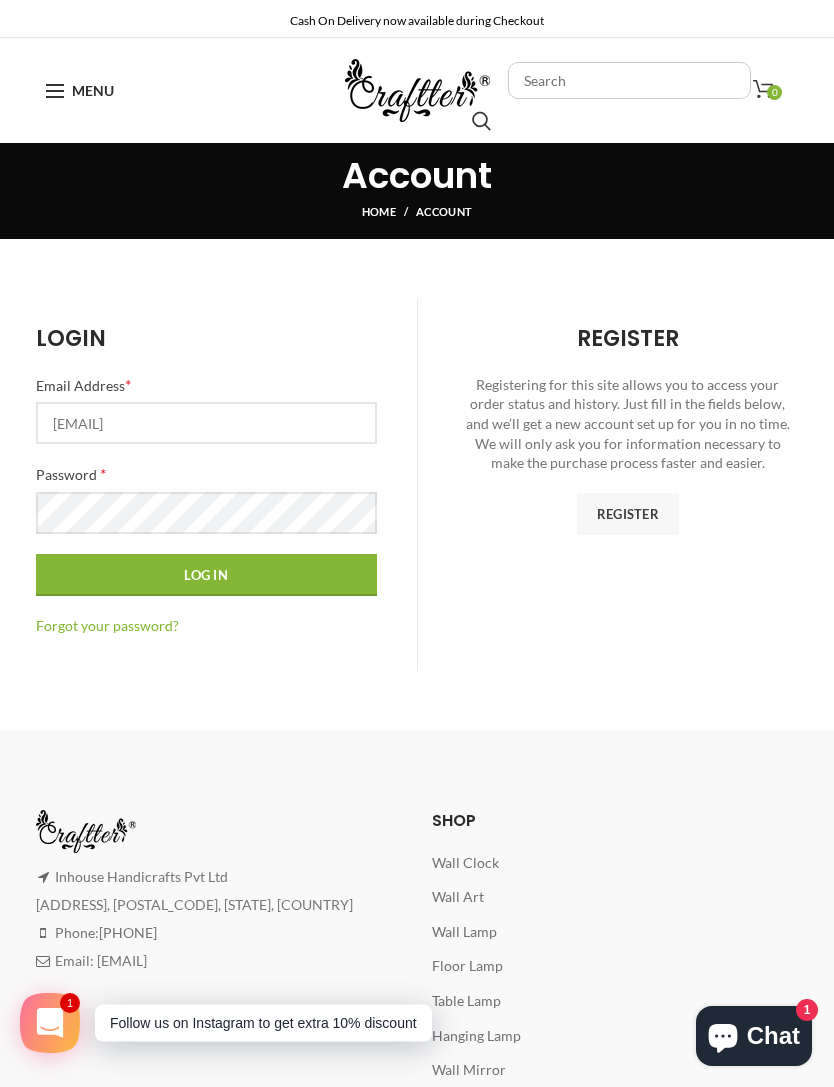 click on "Log in" at bounding box center (206, 575) 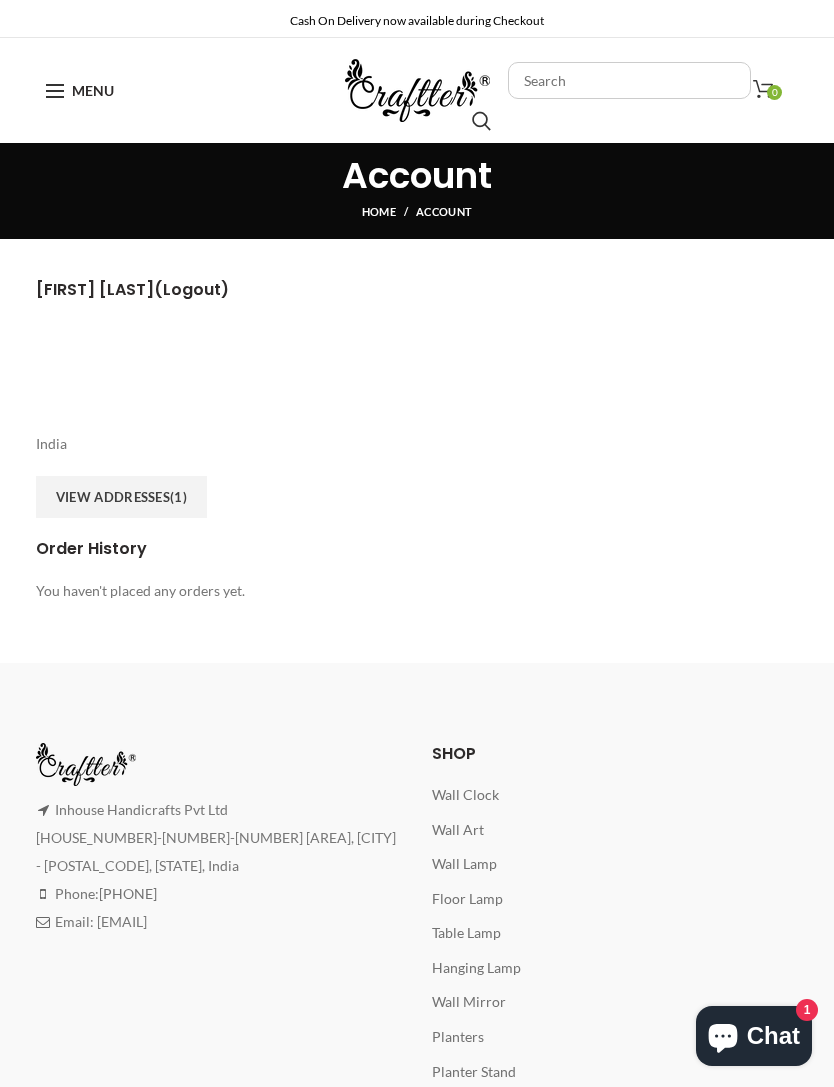 scroll, scrollTop: 0, scrollLeft: 0, axis: both 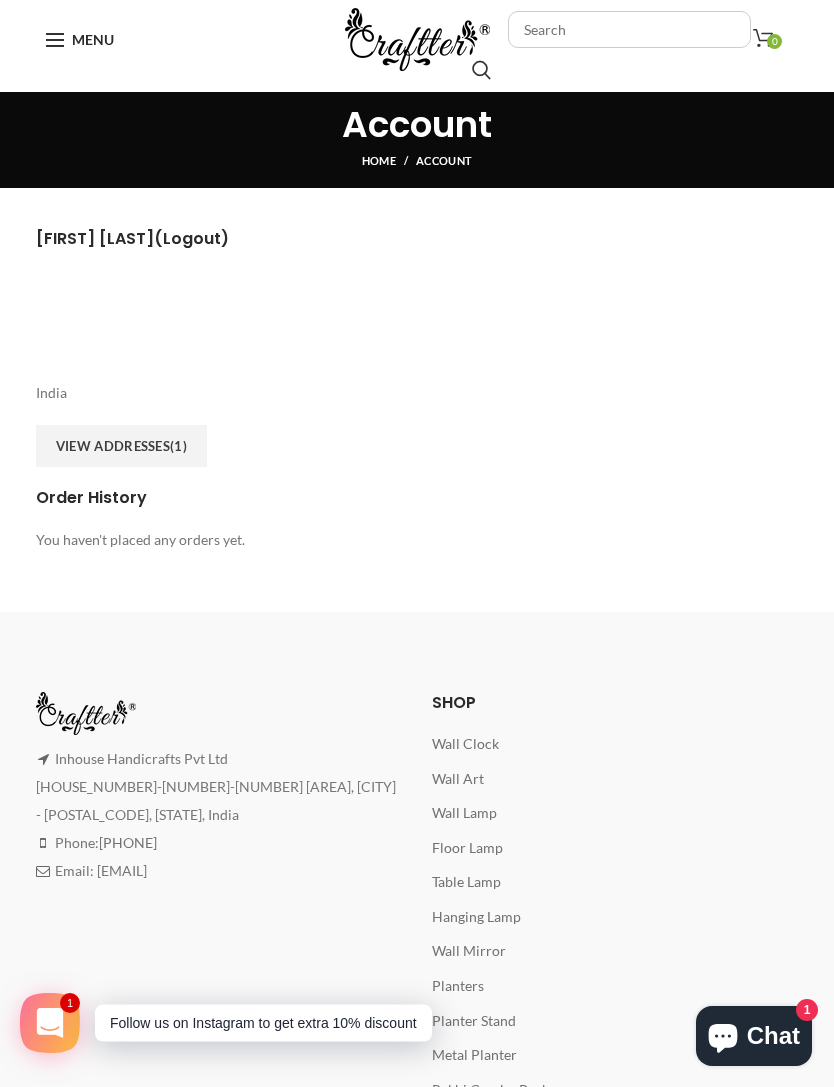 click on "Wall Art" at bounding box center [458, 778] 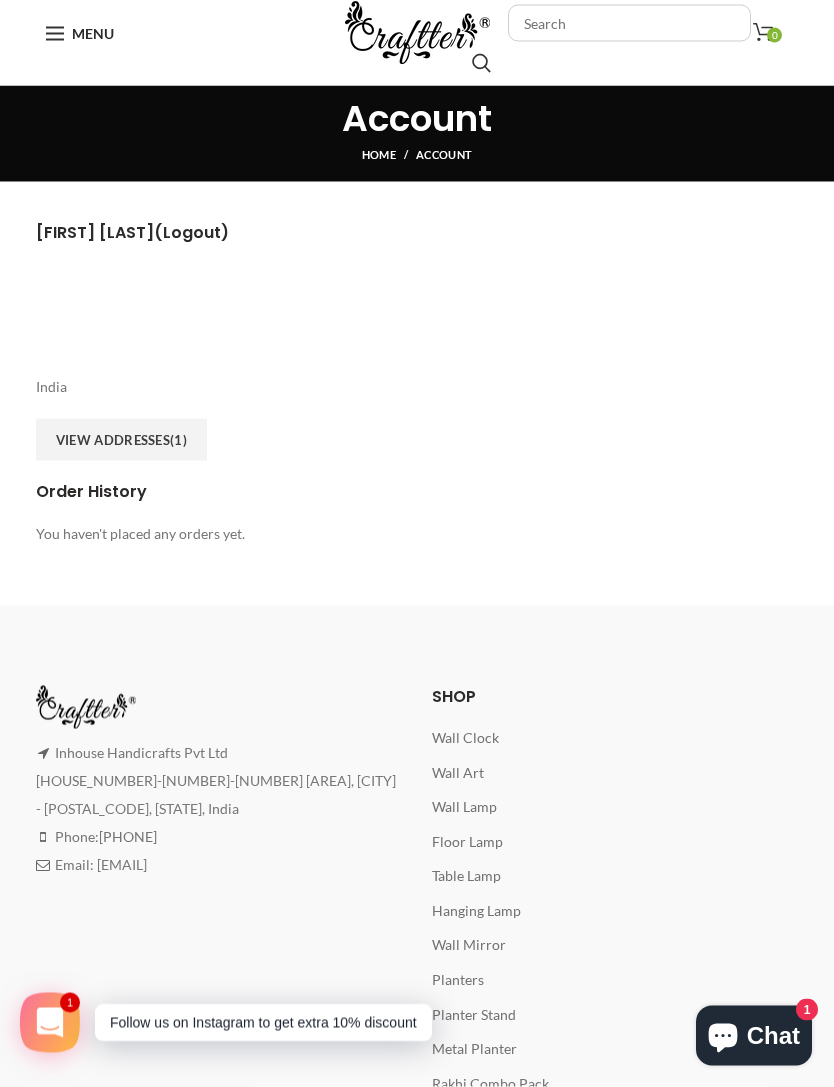 click on "Account" at bounding box center (444, 154) 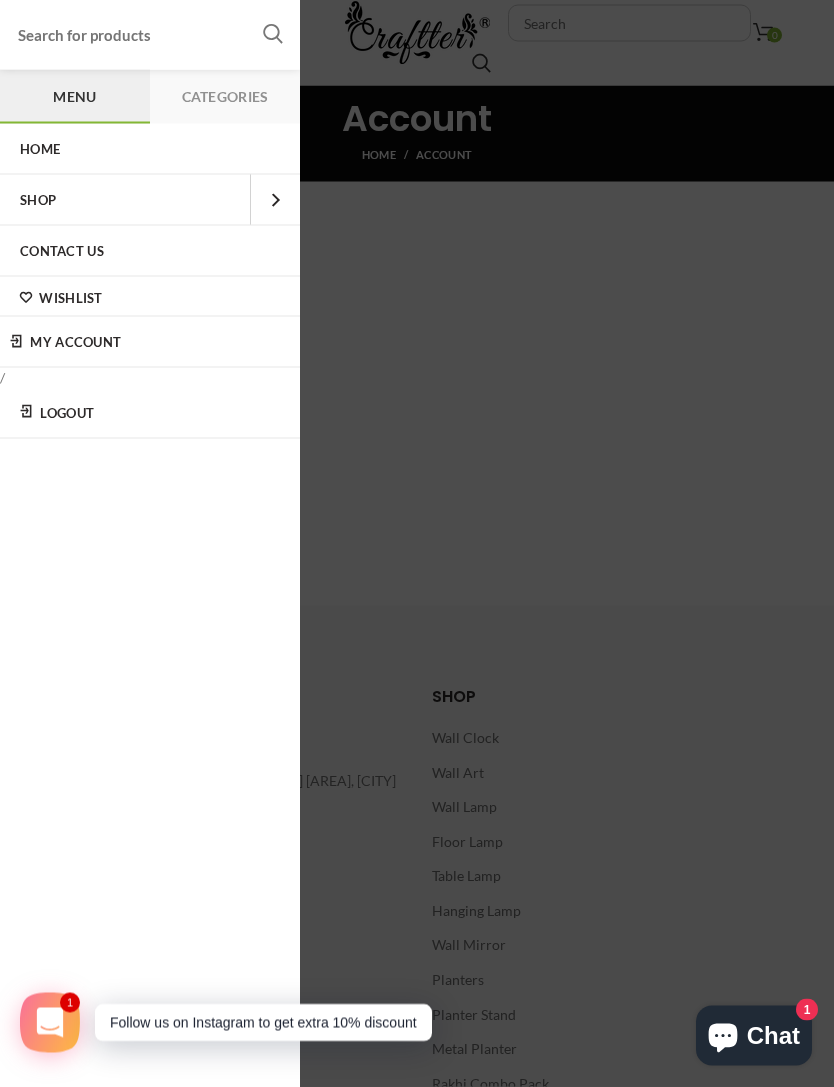 click at bounding box center (417, 543) 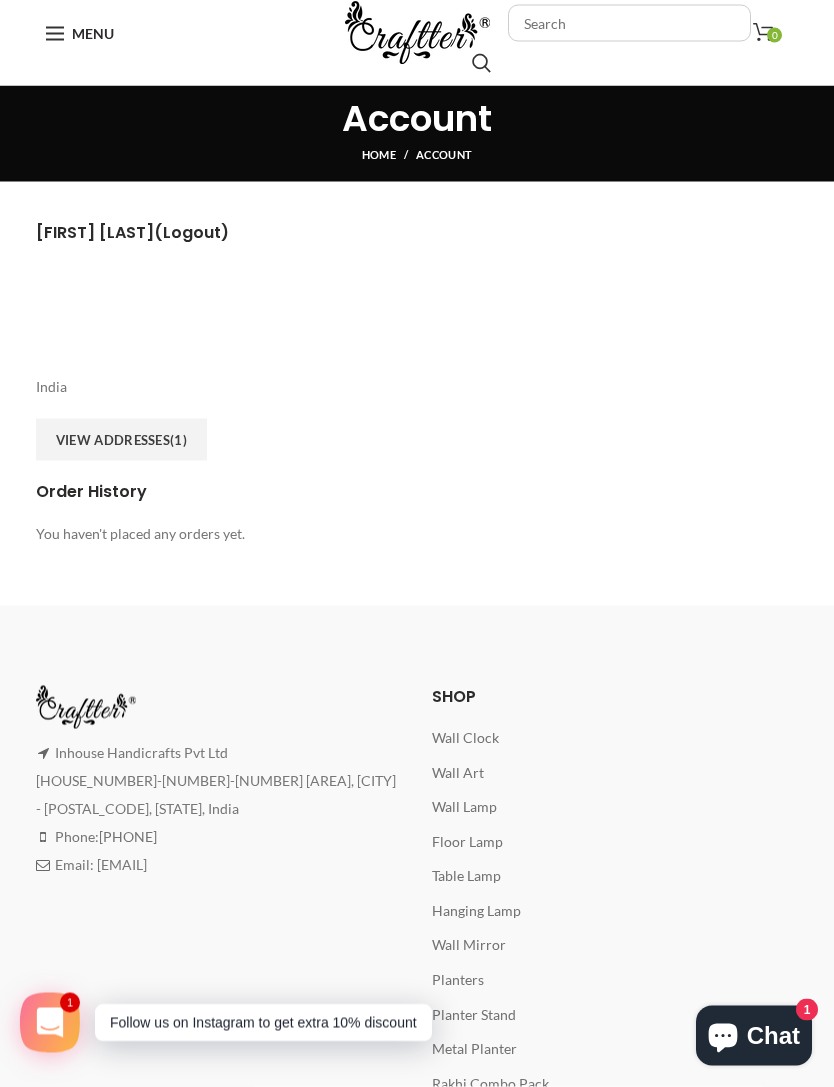 click at bounding box center (417, 543) 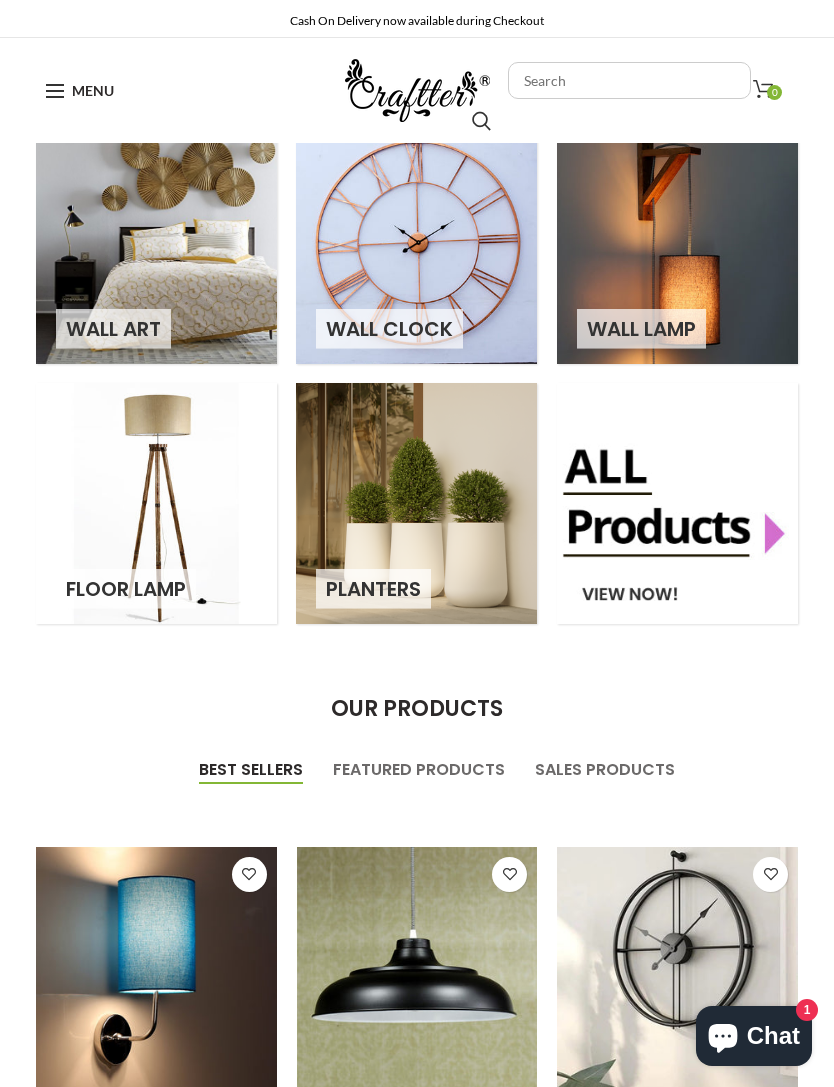 scroll, scrollTop: 0, scrollLeft: 0, axis: both 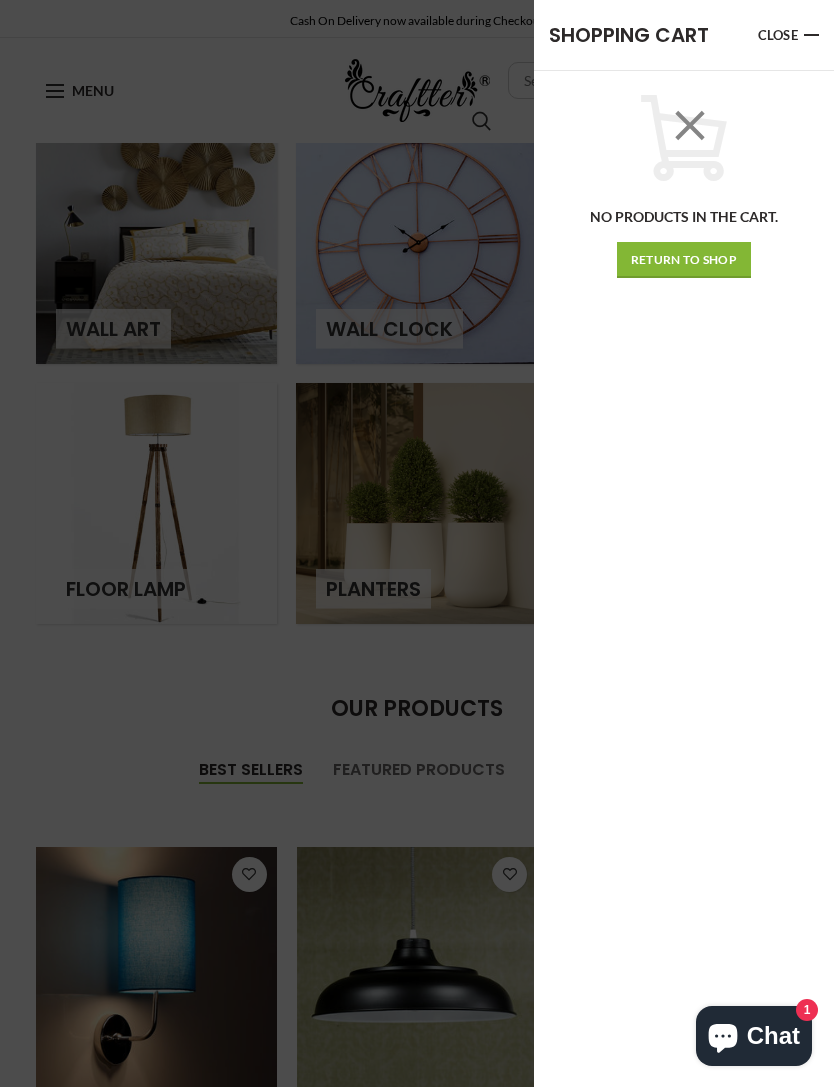 click on "No products in the cart." at bounding box center [684, 164] 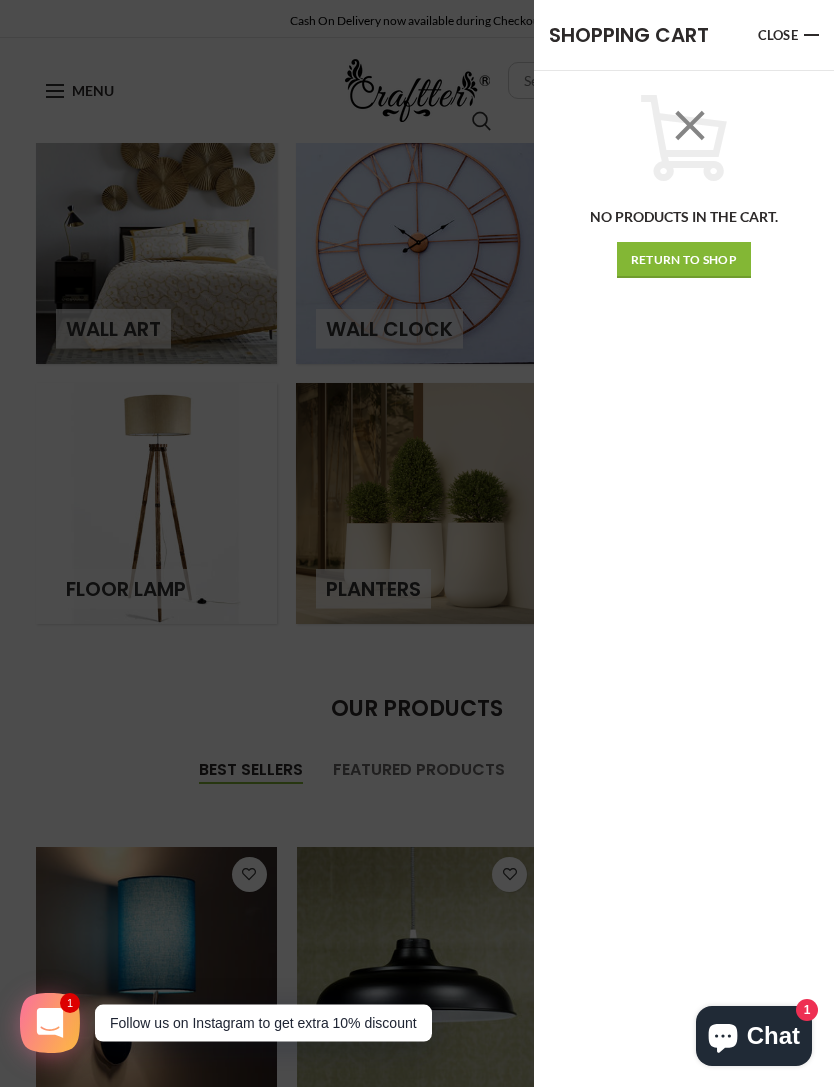 click on "No products in the cart." at bounding box center (684, 164) 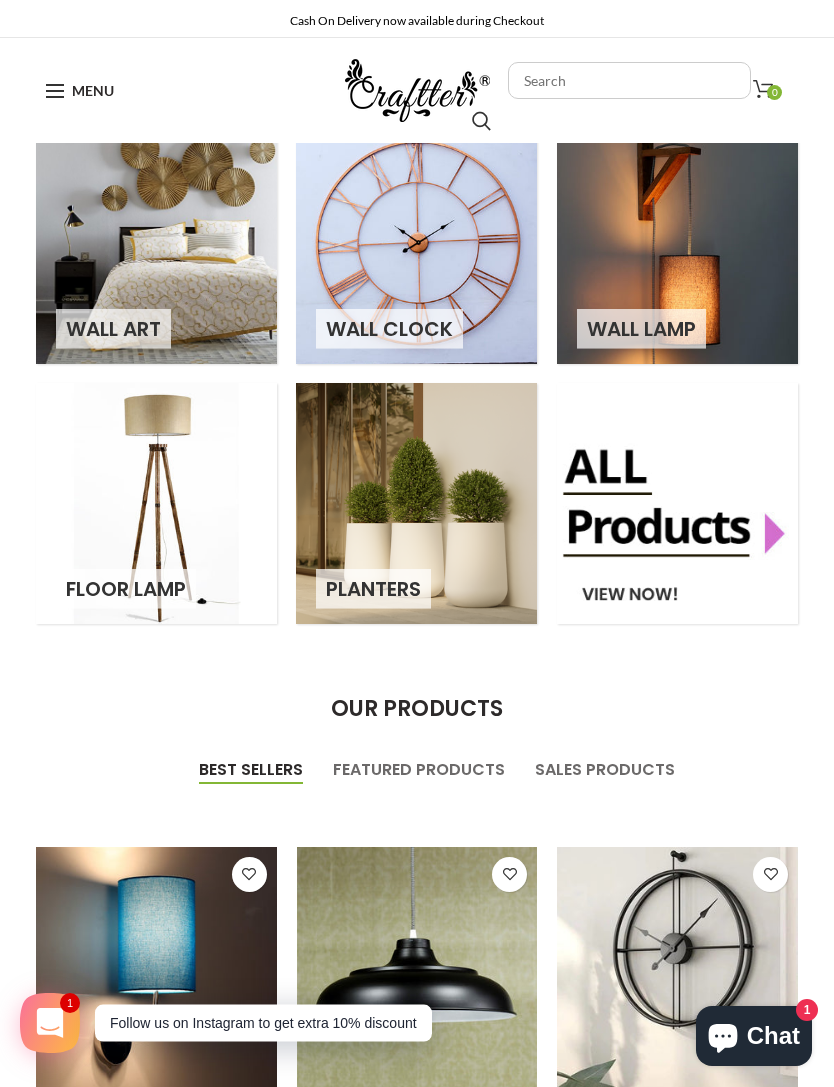 click at bounding box center (417, 543) 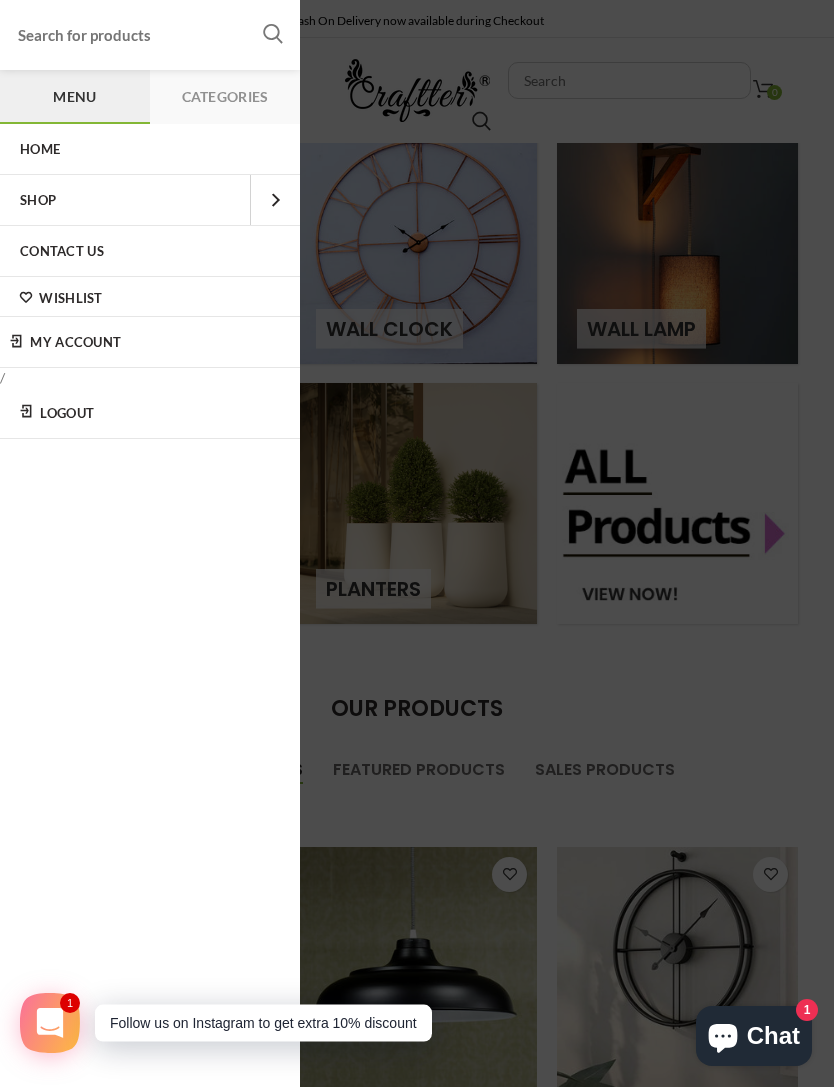 click on "Home
Home" at bounding box center (150, 149) 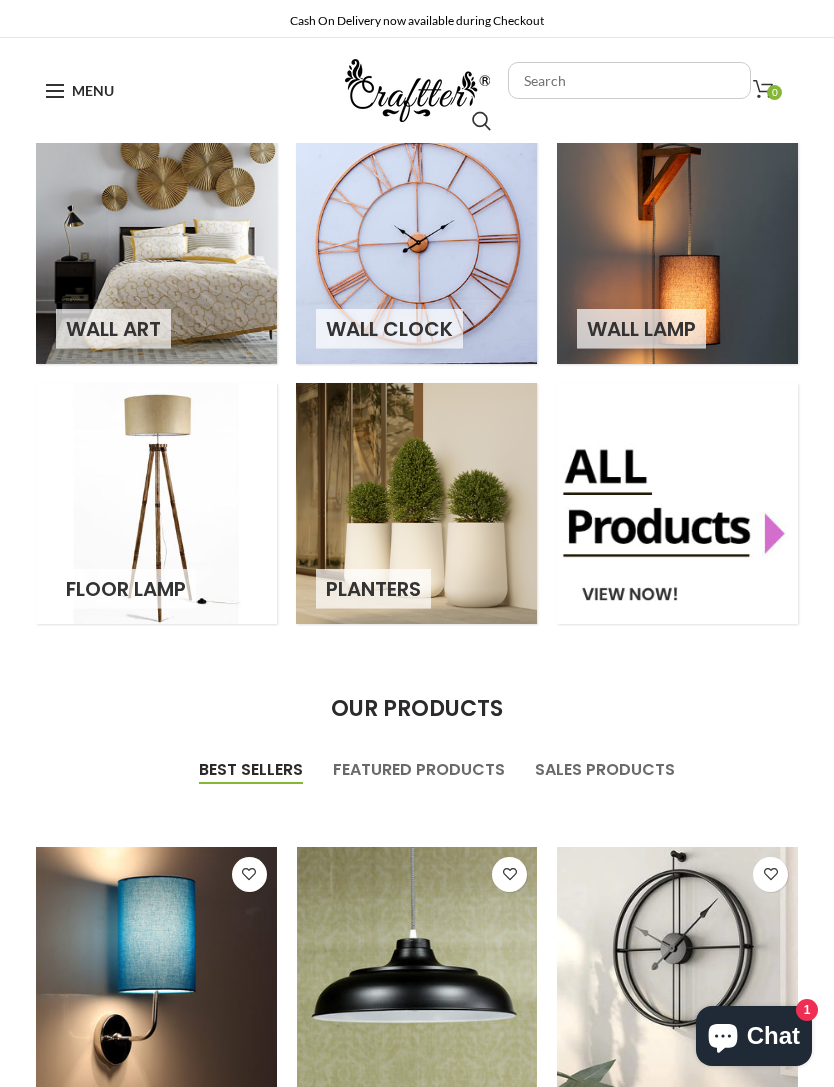 scroll, scrollTop: 0, scrollLeft: 0, axis: both 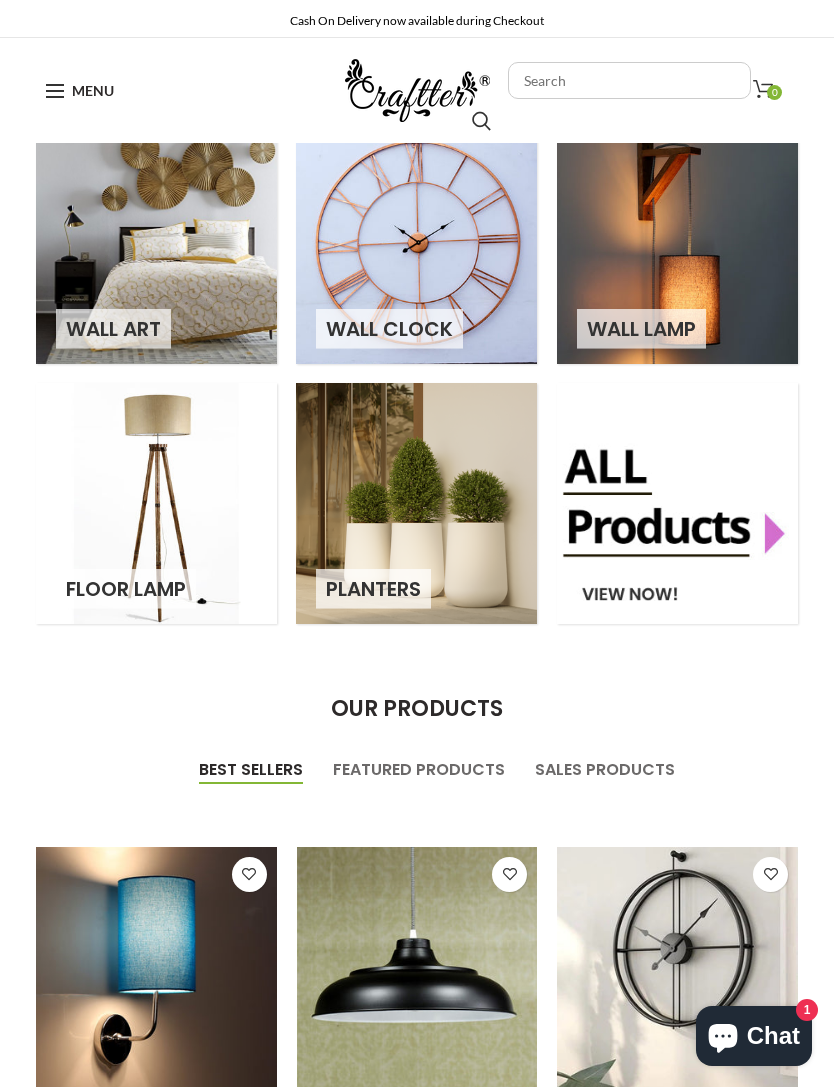 click on "Menu" at bounding box center (80, 91) 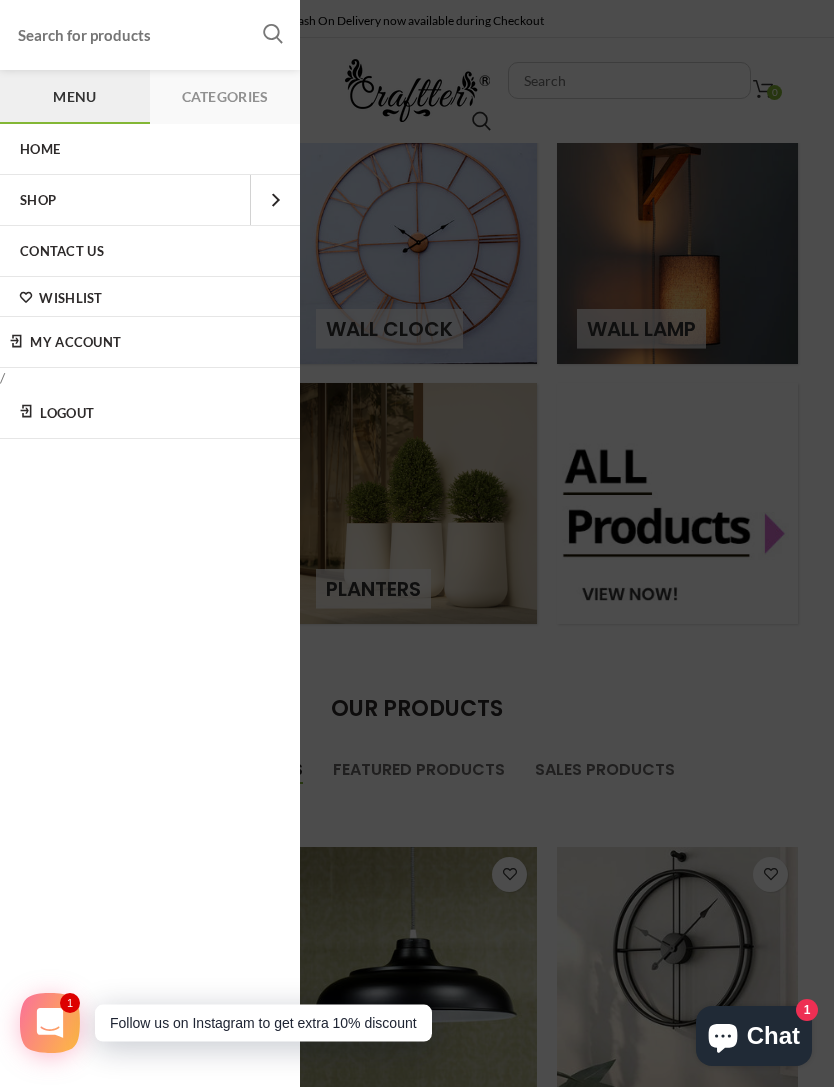 click on "My Account" at bounding box center (150, 342) 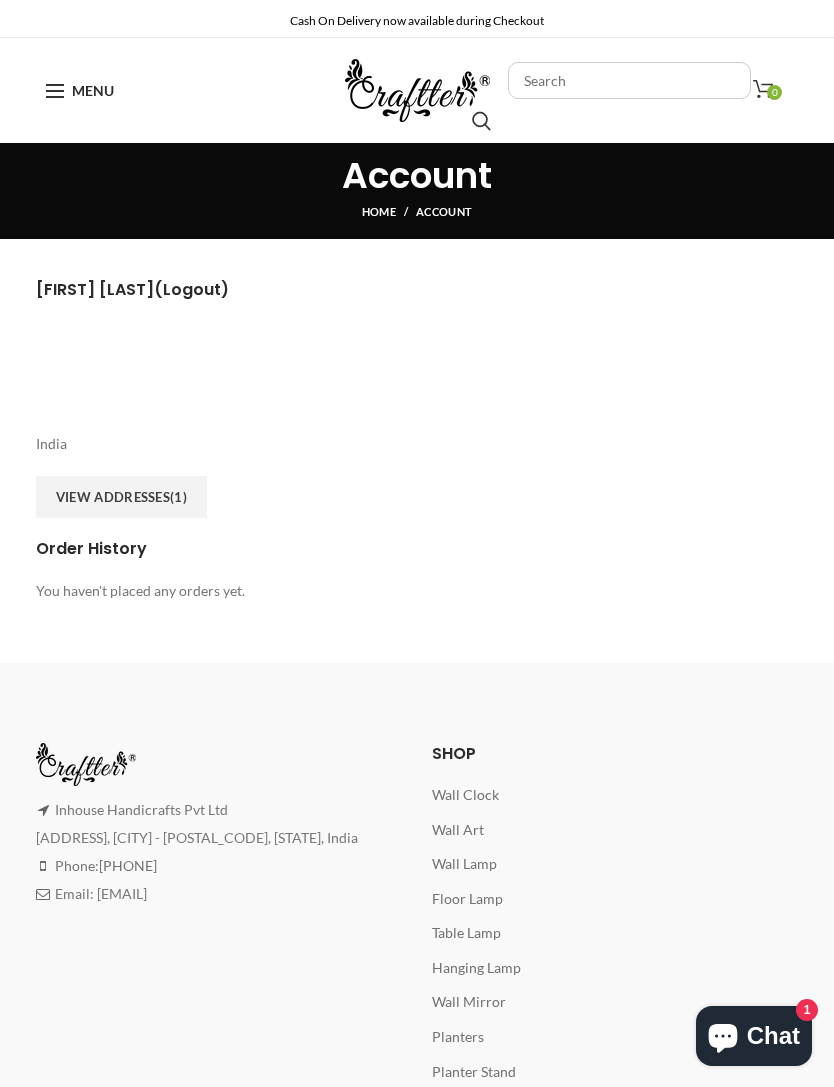 scroll, scrollTop: 0, scrollLeft: 0, axis: both 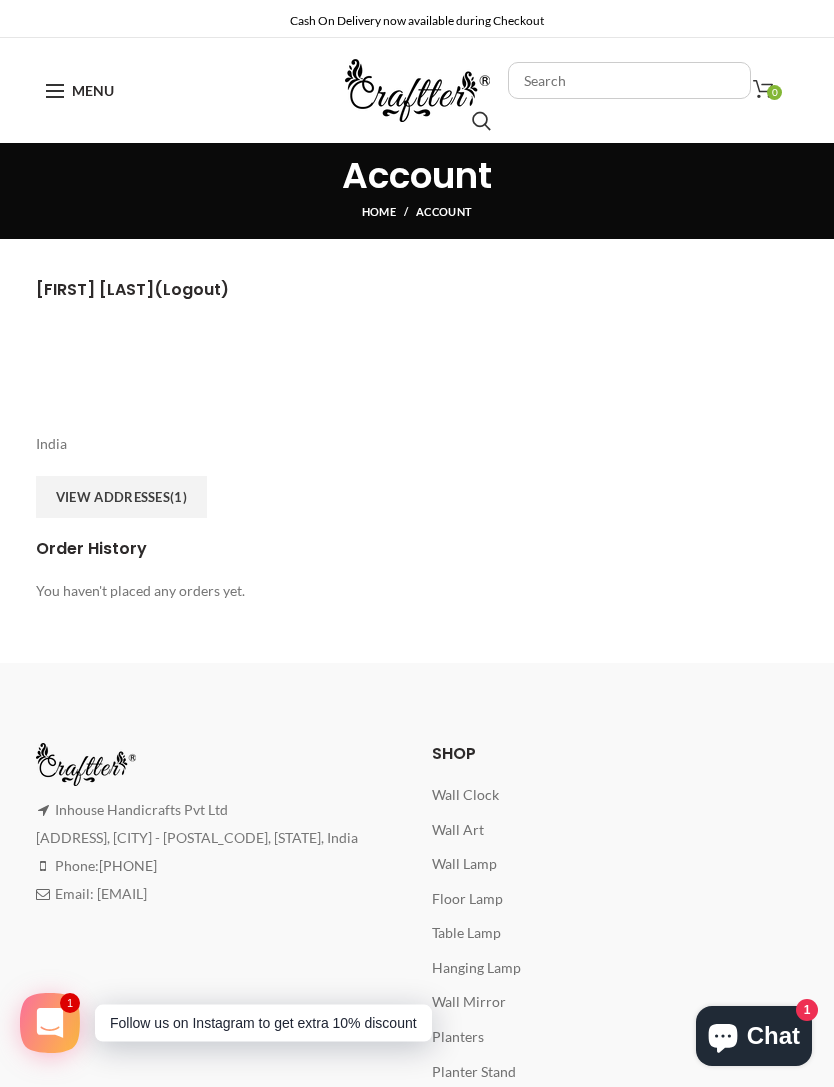 click on "SHOP" at bounding box center (454, 753) 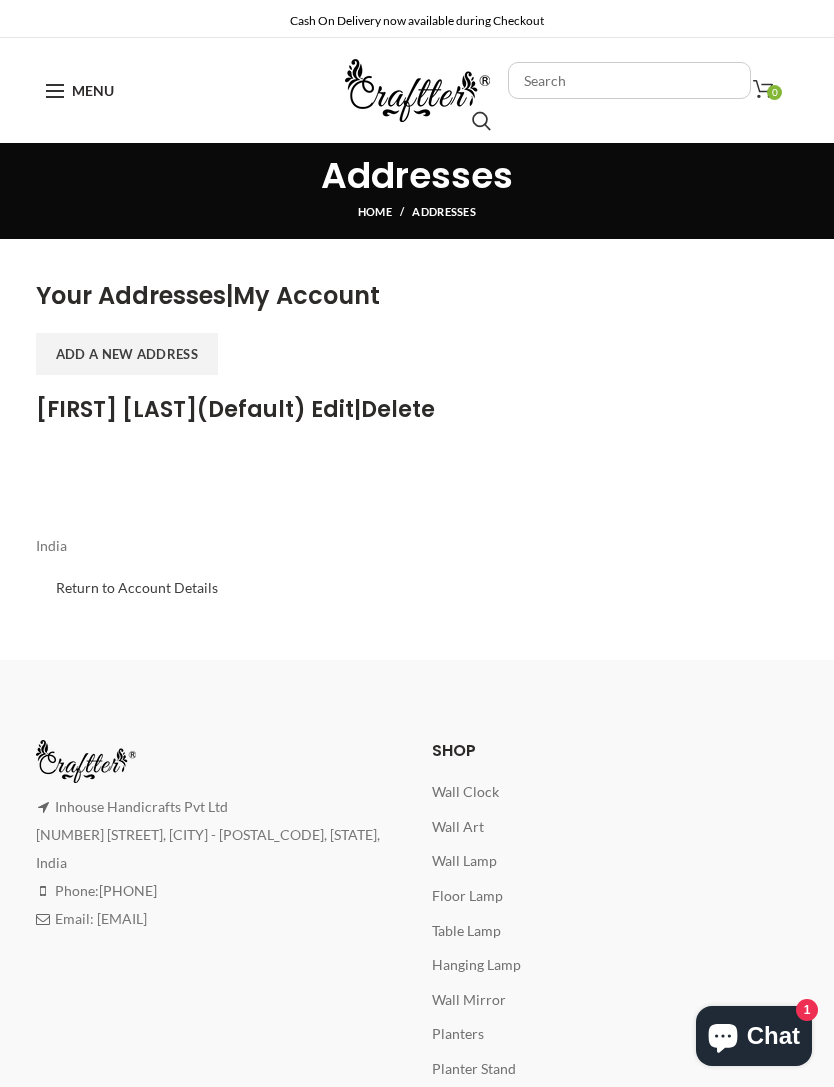scroll, scrollTop: 302, scrollLeft: 0, axis: vertical 